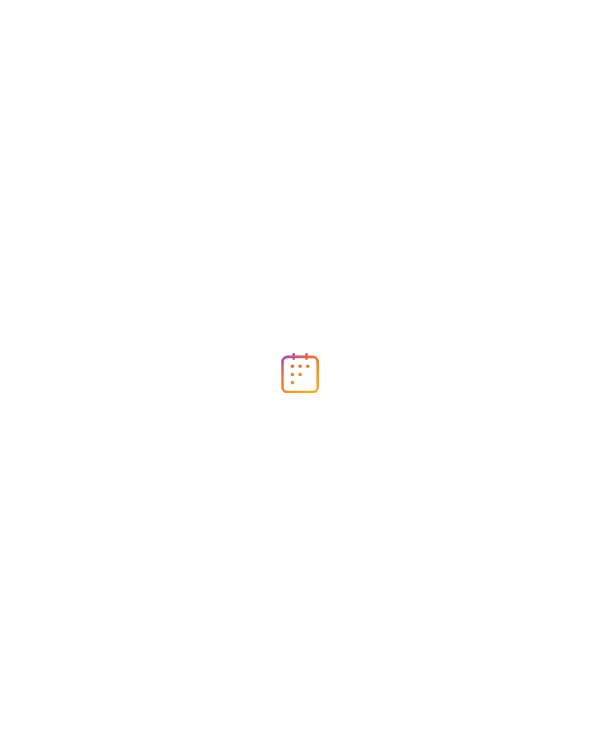 scroll, scrollTop: 0, scrollLeft: 0, axis: both 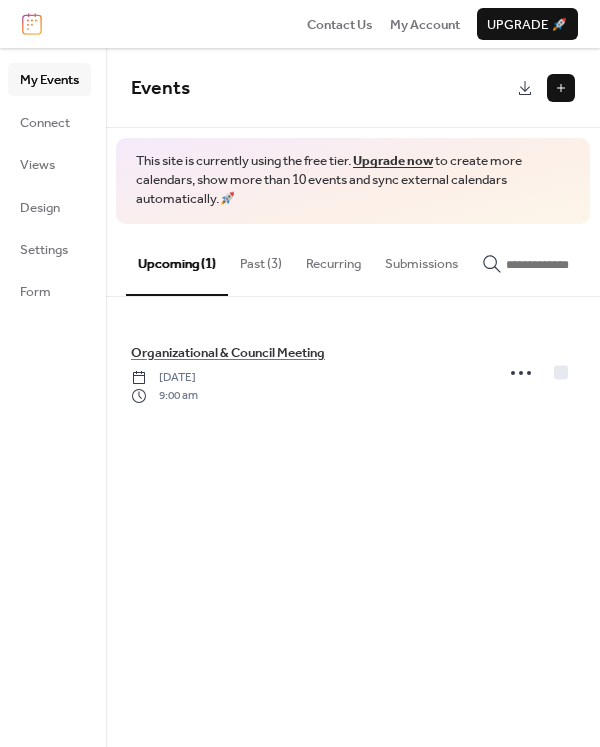 click on "Past  (3)" at bounding box center (261, 259) 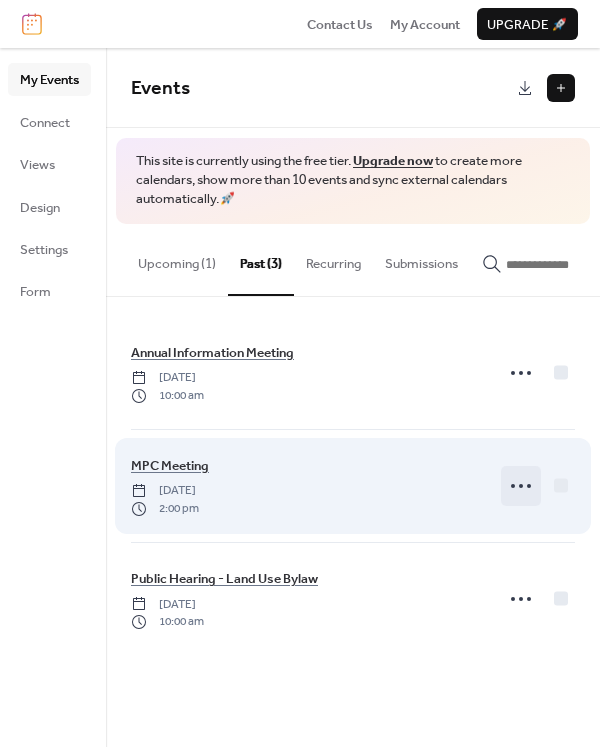 click 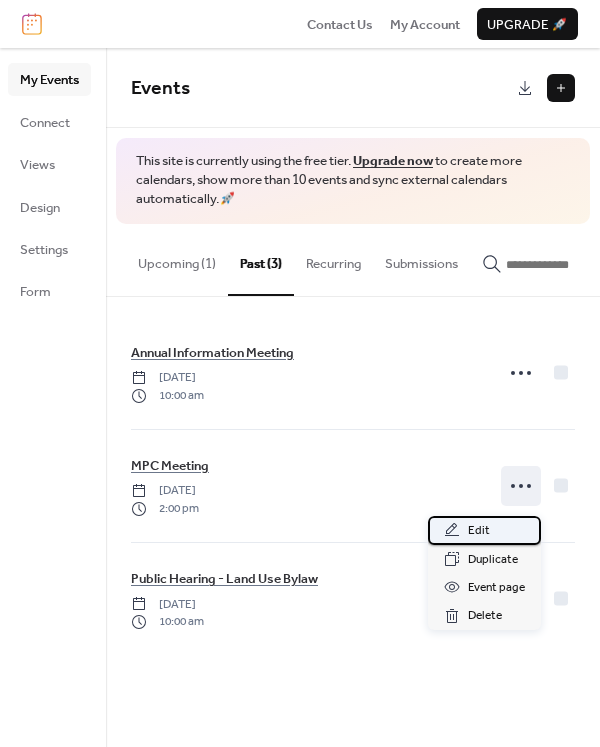 click on "Edit" at bounding box center (484, 530) 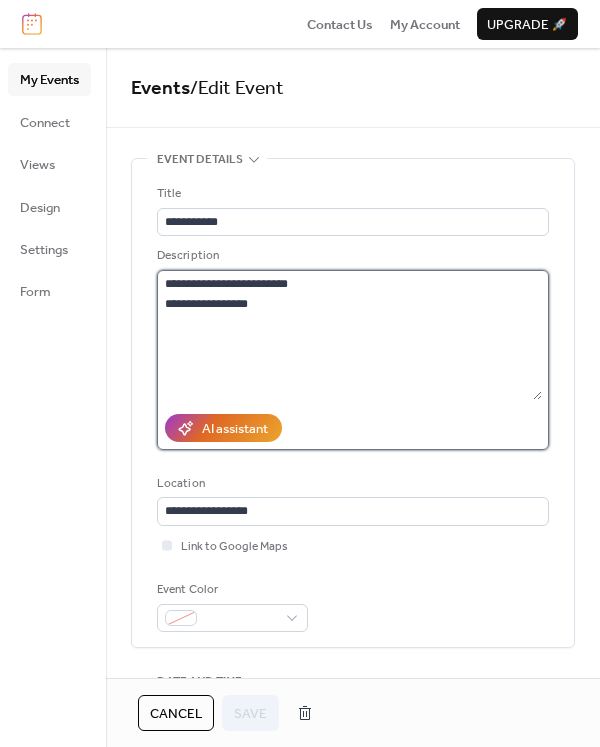 click on "**********" at bounding box center (349, 335) 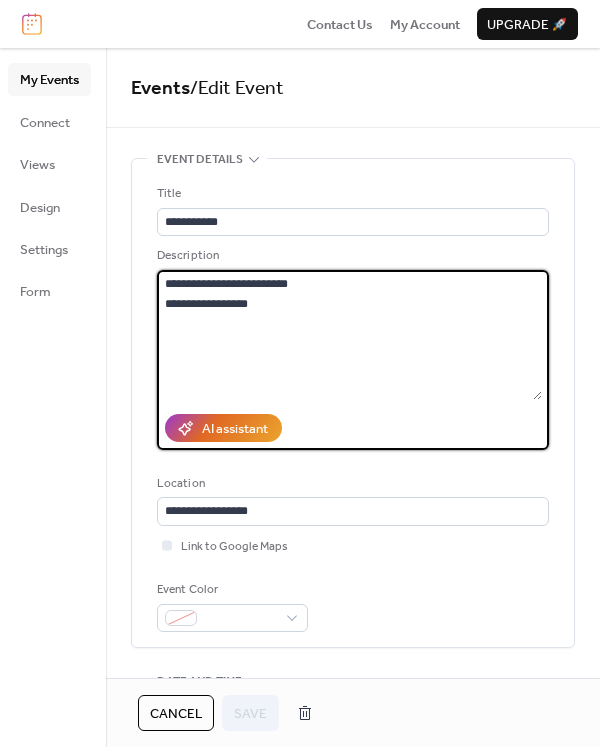 drag, startPoint x: 307, startPoint y: 316, endPoint x: 144, endPoint y: 271, distance: 169.09761 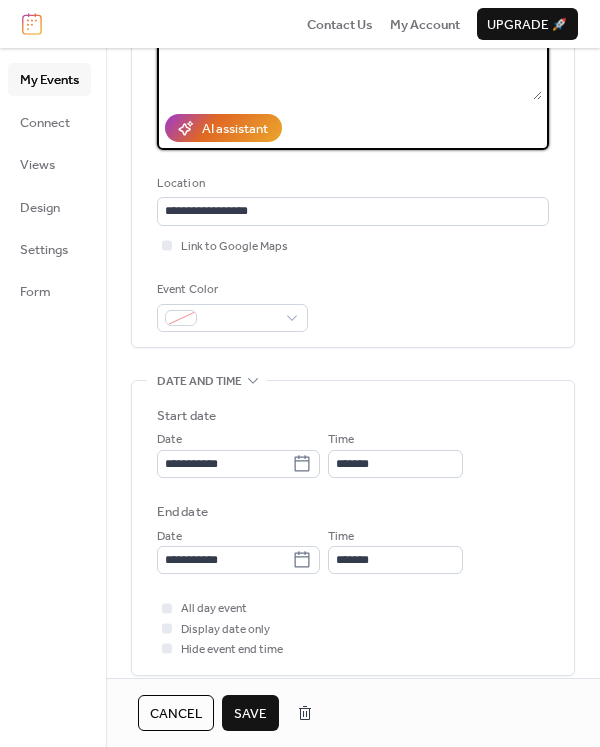 scroll, scrollTop: 400, scrollLeft: 0, axis: vertical 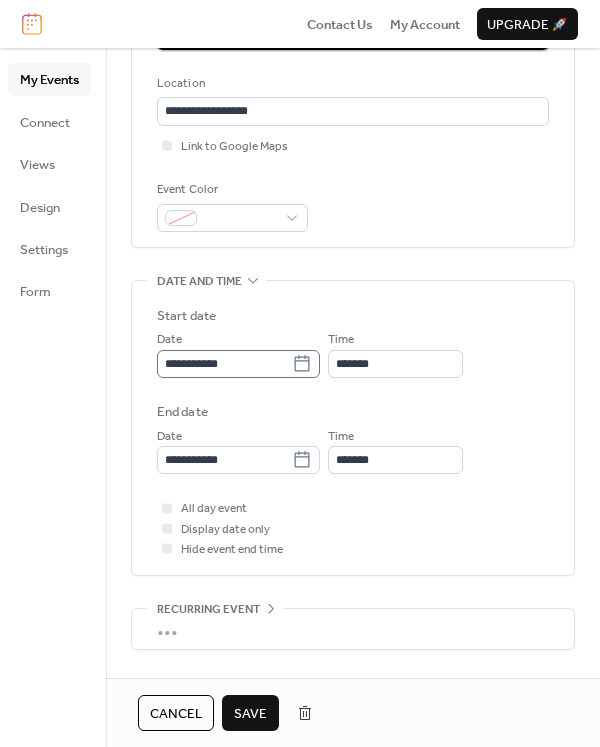 type on "**********" 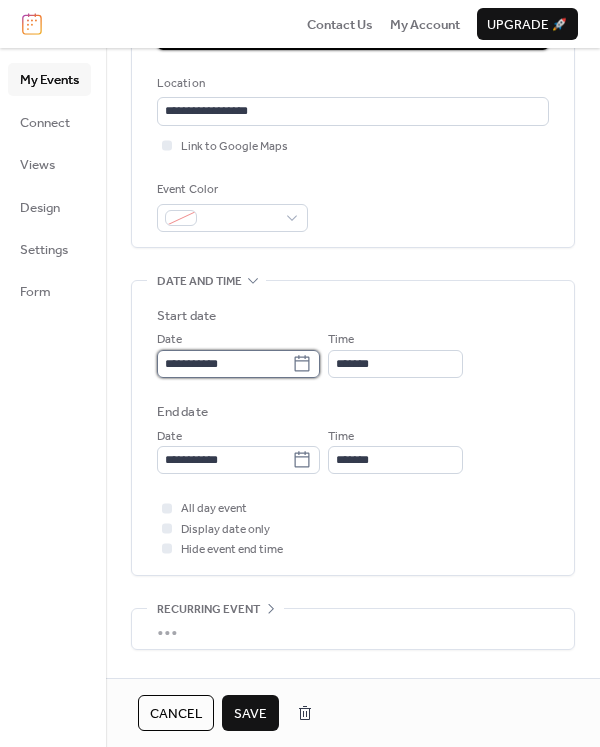 click on "**********" at bounding box center [224, 364] 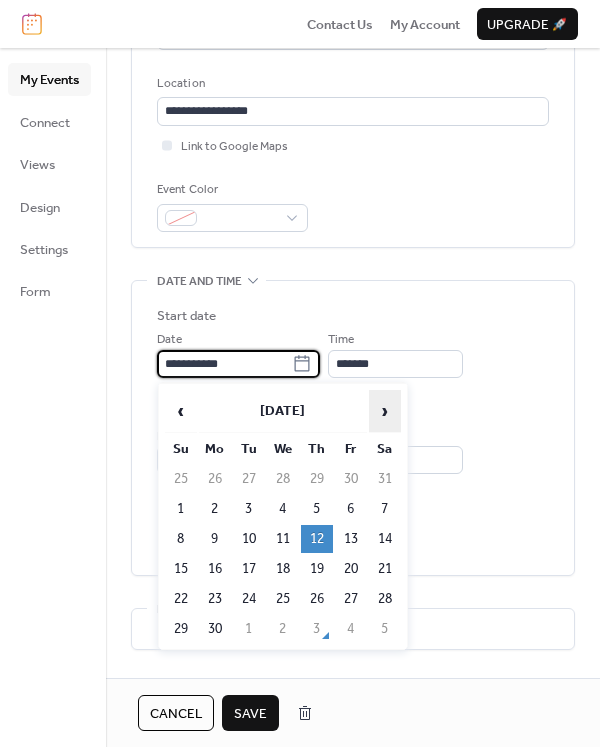click on "›" at bounding box center (385, 411) 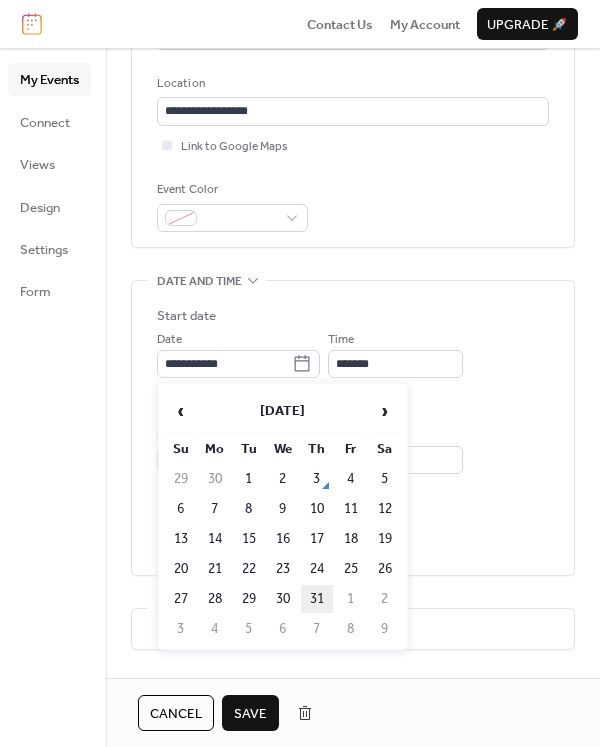 click on "31" at bounding box center [317, 599] 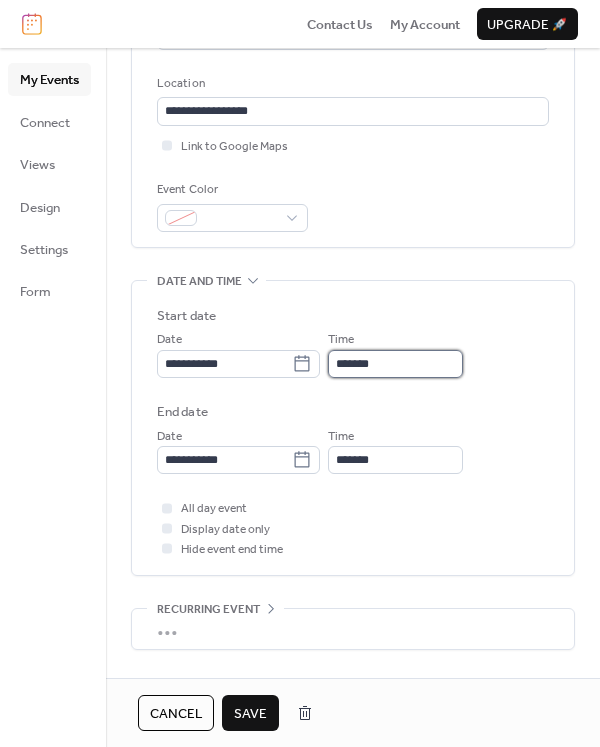 click on "*******" at bounding box center [395, 364] 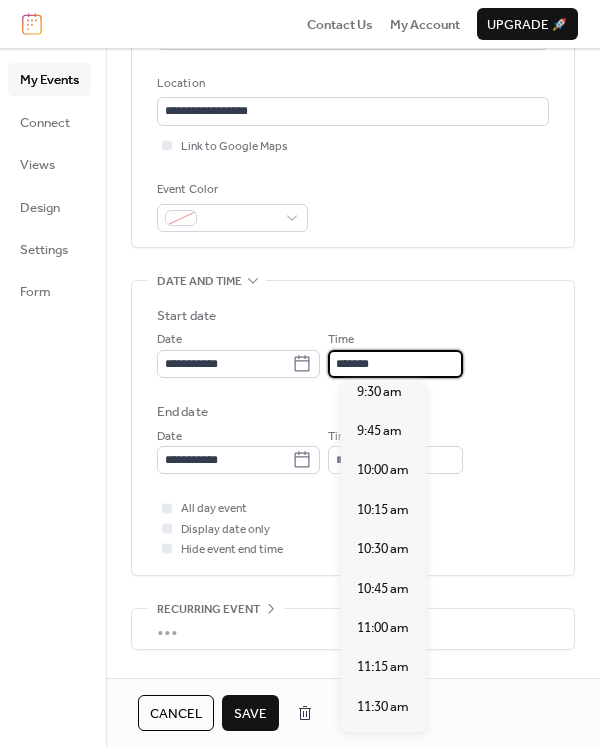 scroll, scrollTop: 1407, scrollLeft: 0, axis: vertical 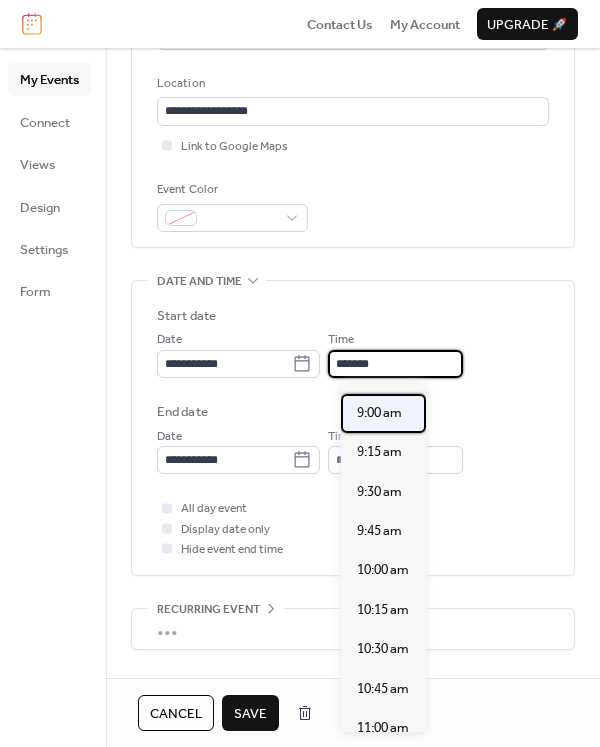 click on "9:00 am" at bounding box center (379, 413) 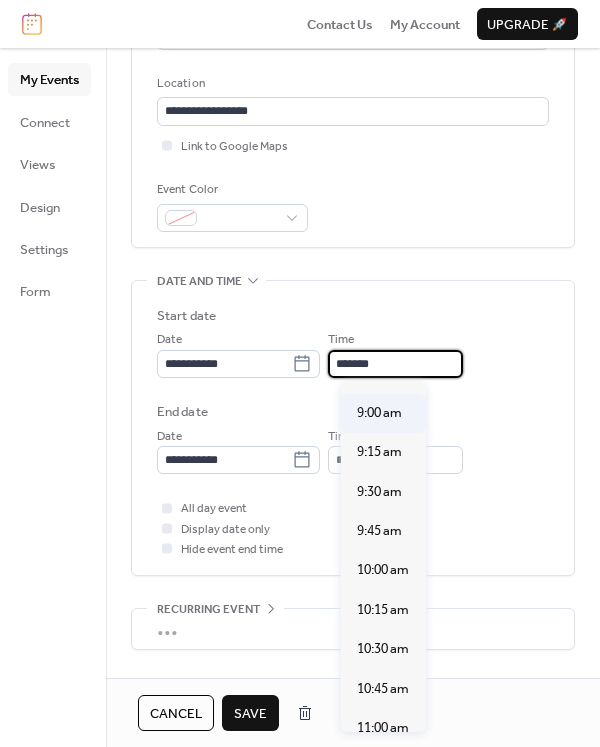 type on "*******" 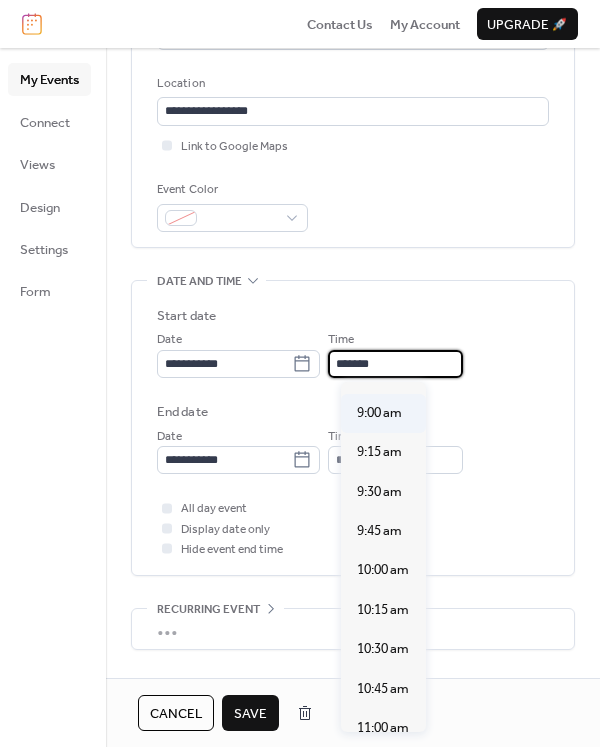 type on "********" 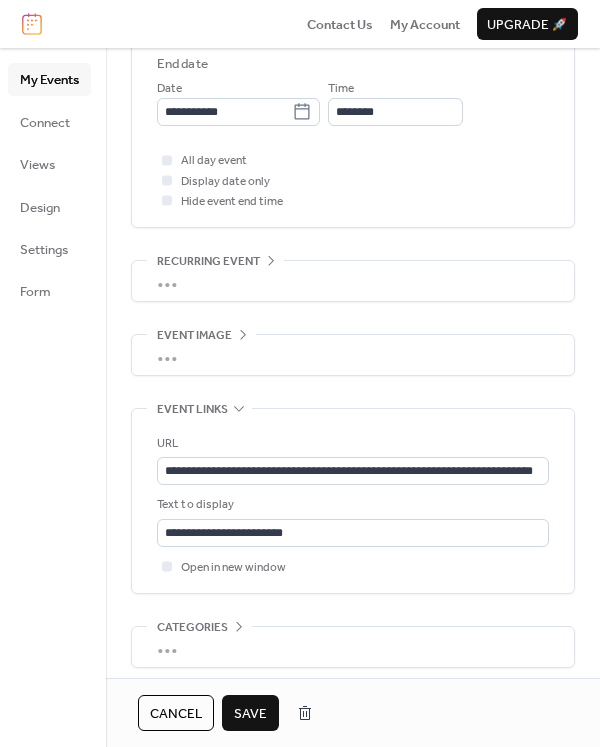 scroll, scrollTop: 800, scrollLeft: 0, axis: vertical 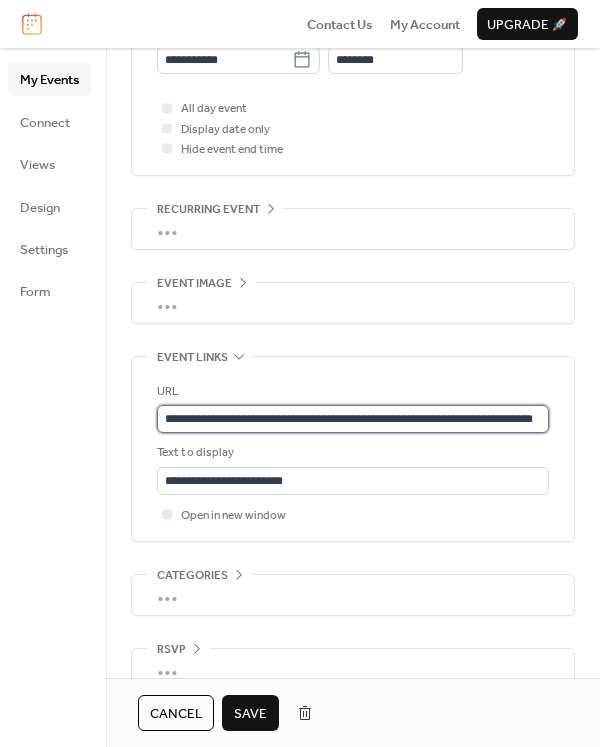 click on "**********" at bounding box center [353, 419] 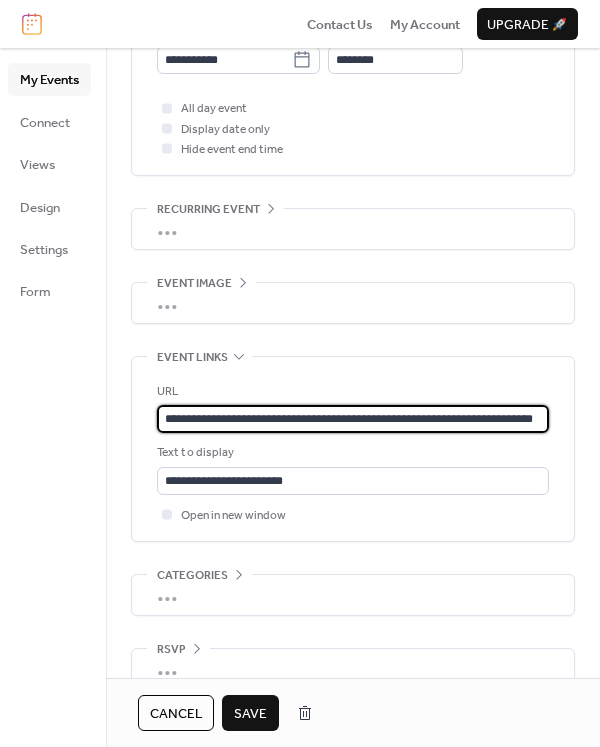 scroll, scrollTop: 0, scrollLeft: 0, axis: both 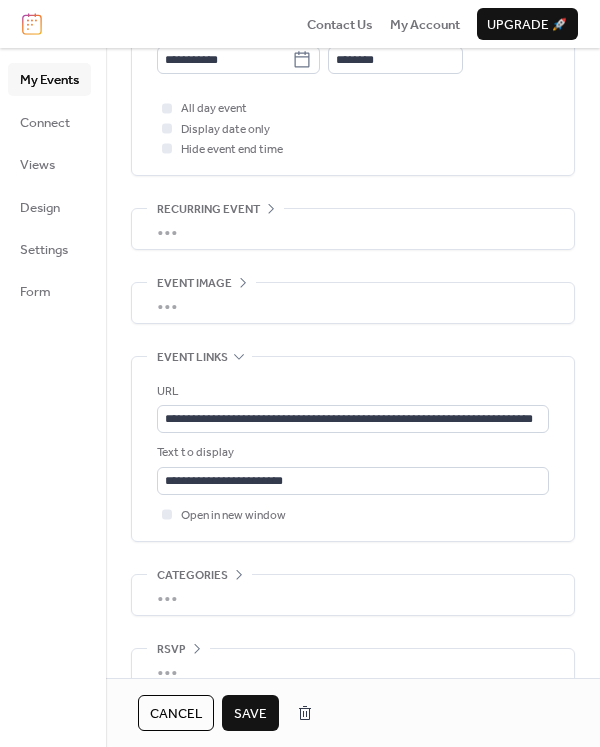 click on "Save" at bounding box center (250, 714) 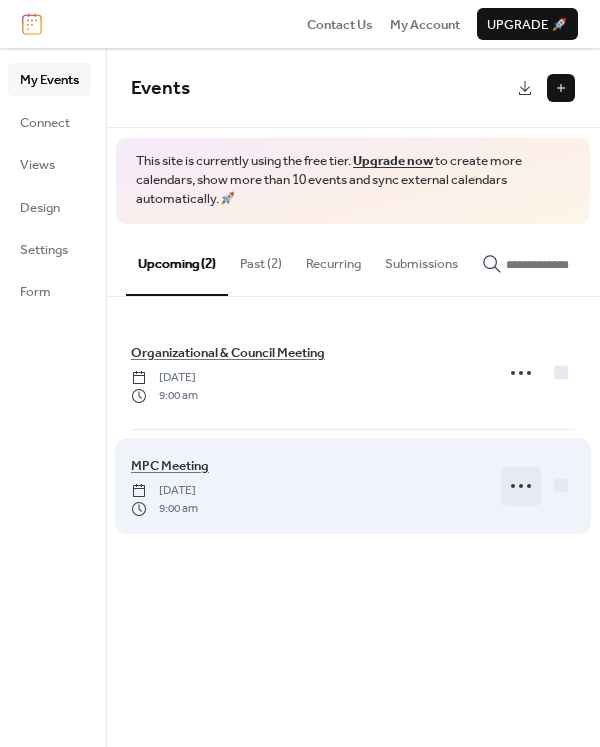 click 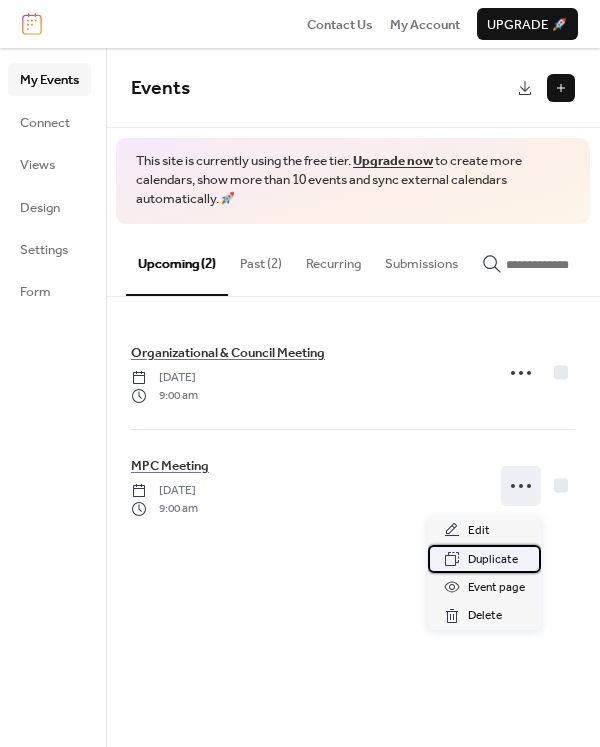 click on "Duplicate" at bounding box center [493, 560] 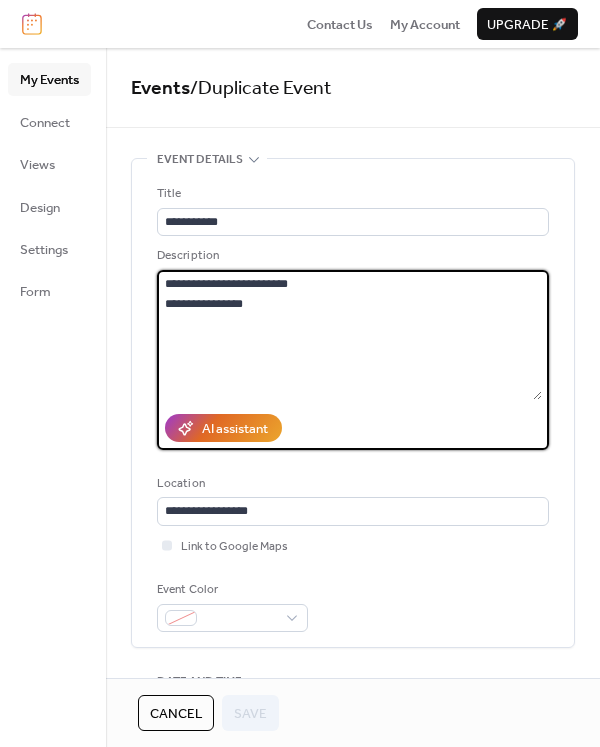 click on "**********" at bounding box center (349, 335) 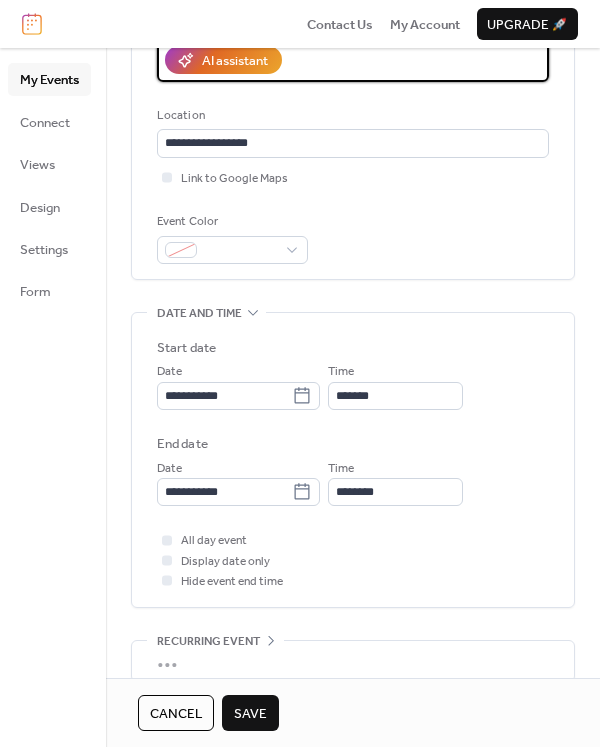 scroll, scrollTop: 400, scrollLeft: 0, axis: vertical 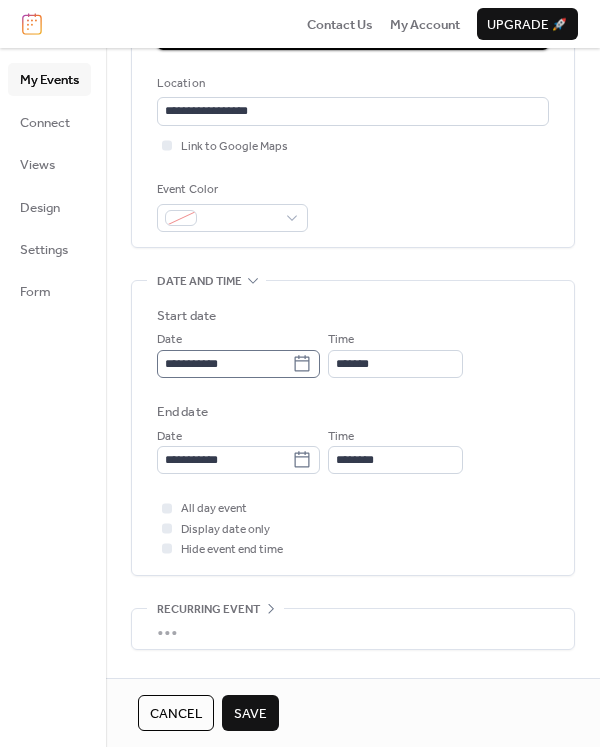 type on "**********" 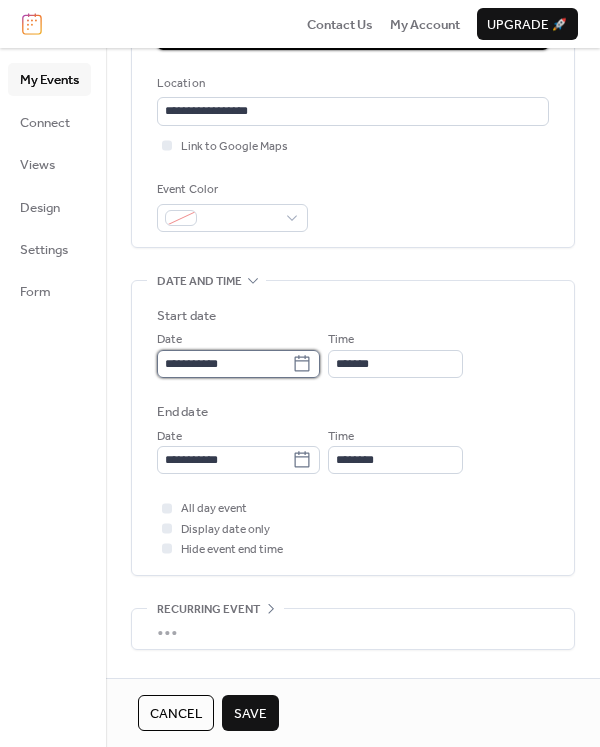 click on "**********" at bounding box center [224, 364] 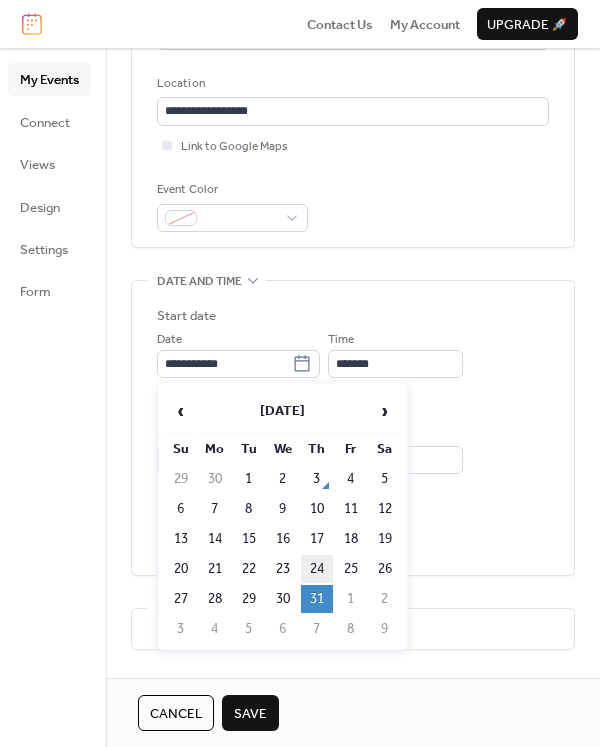 click on "24" at bounding box center (317, 569) 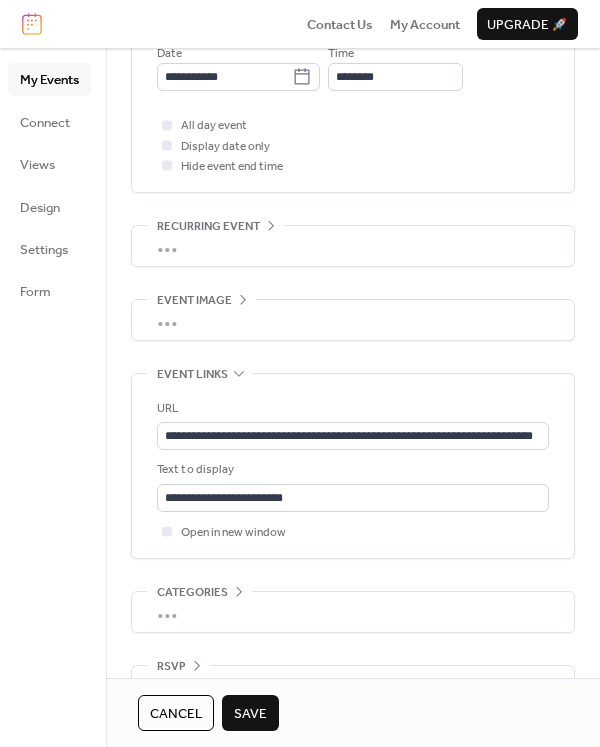 scroll, scrollTop: 800, scrollLeft: 0, axis: vertical 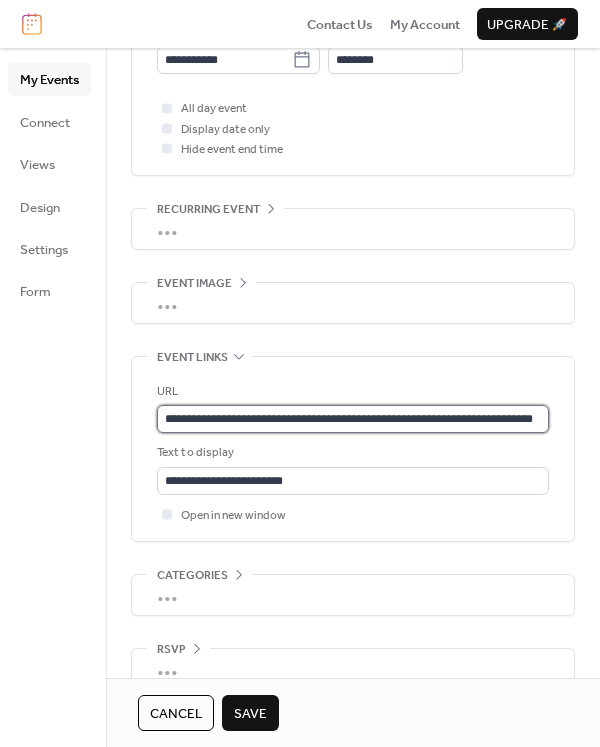 click on "**********" at bounding box center (353, 419) 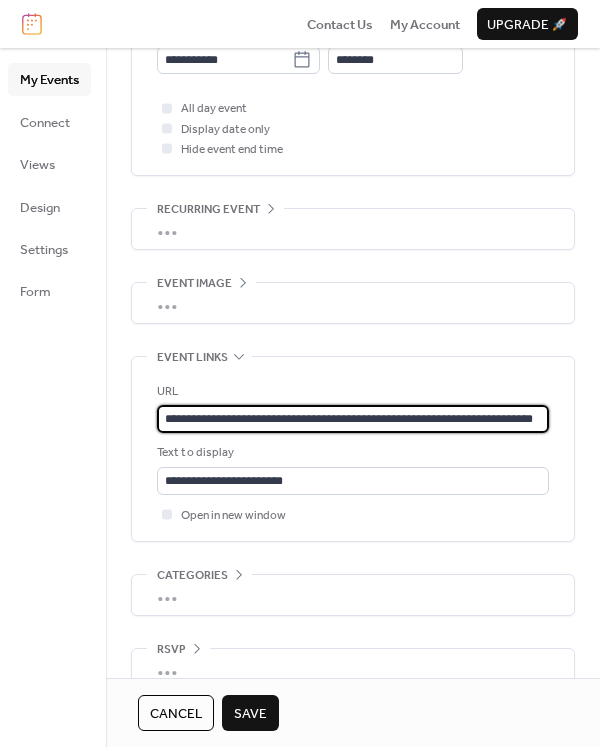 scroll, scrollTop: 0, scrollLeft: 0, axis: both 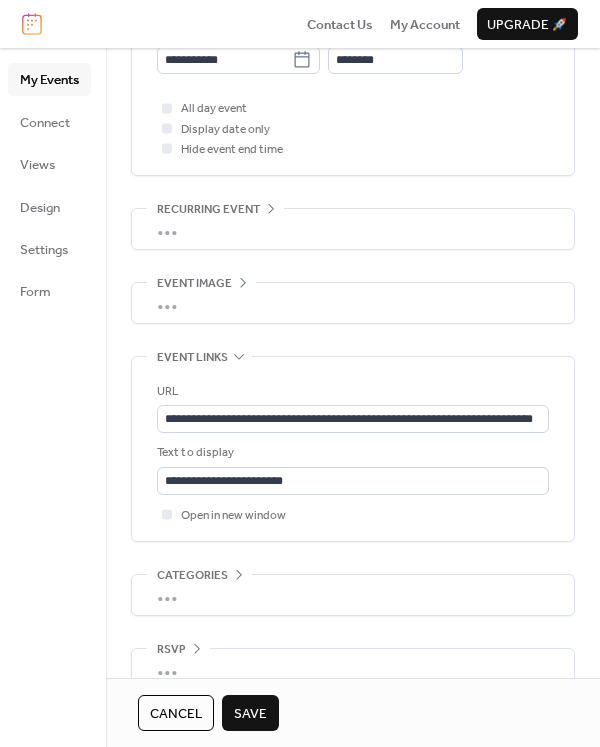 click on "Save" at bounding box center (250, 714) 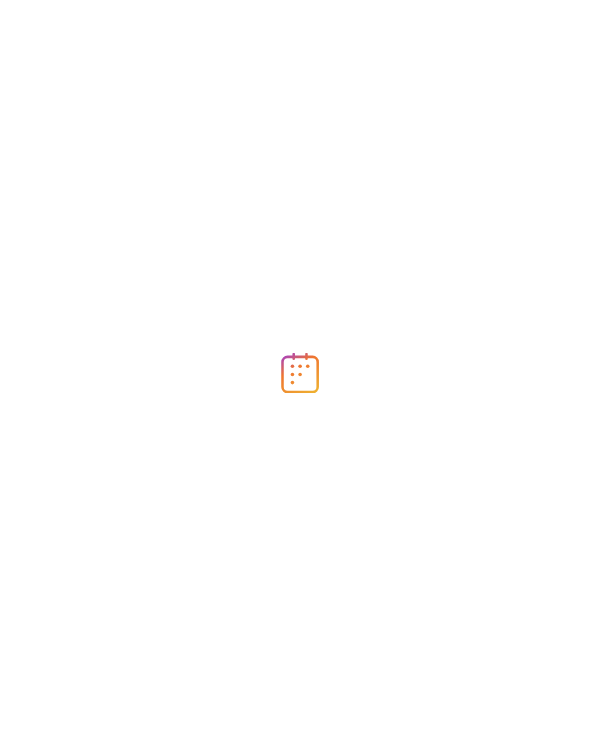 scroll, scrollTop: 0, scrollLeft: 0, axis: both 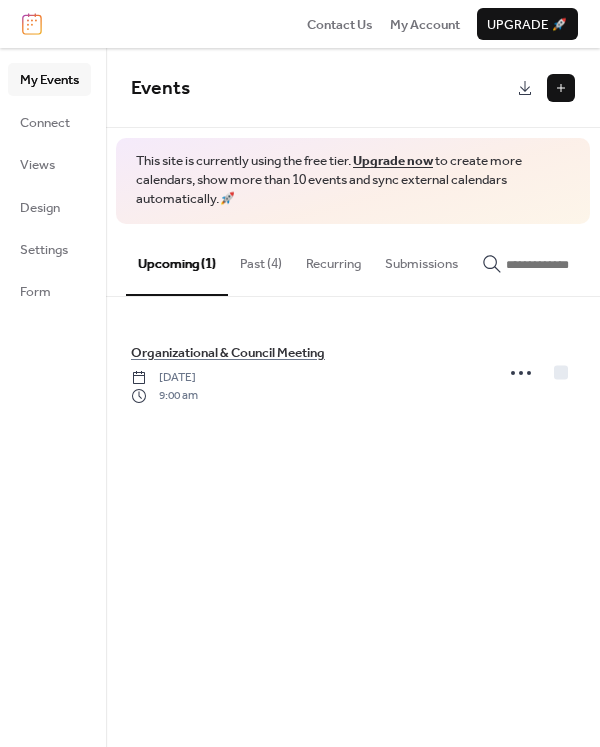click on "Past  (4)" at bounding box center (261, 259) 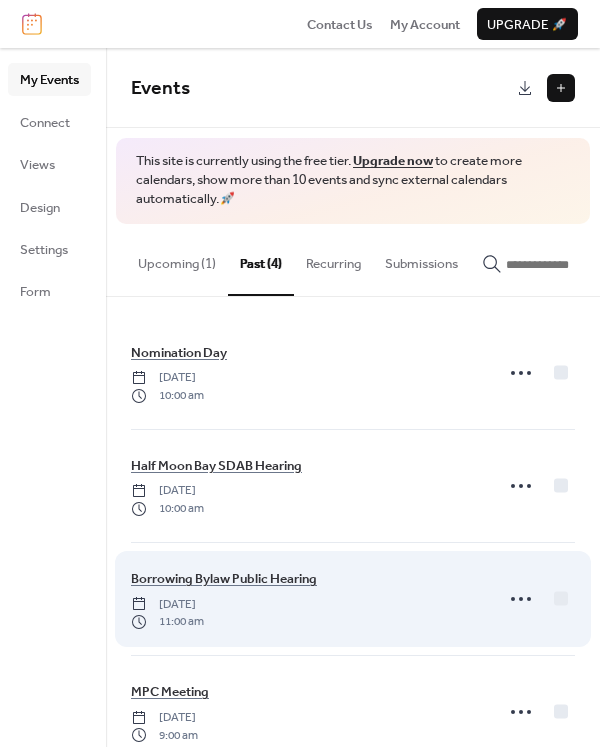 scroll, scrollTop: 47, scrollLeft: 0, axis: vertical 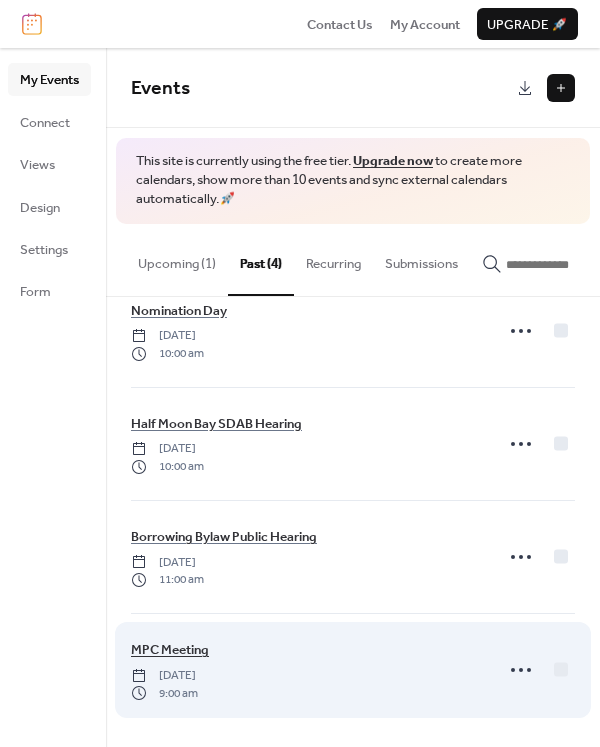 click on "MPC Meeting" at bounding box center (170, 650) 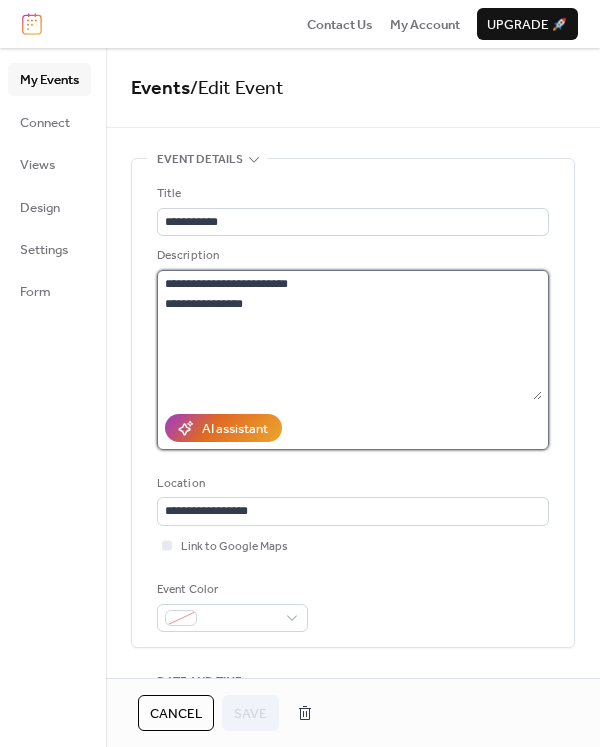 click on "**********" at bounding box center (349, 335) 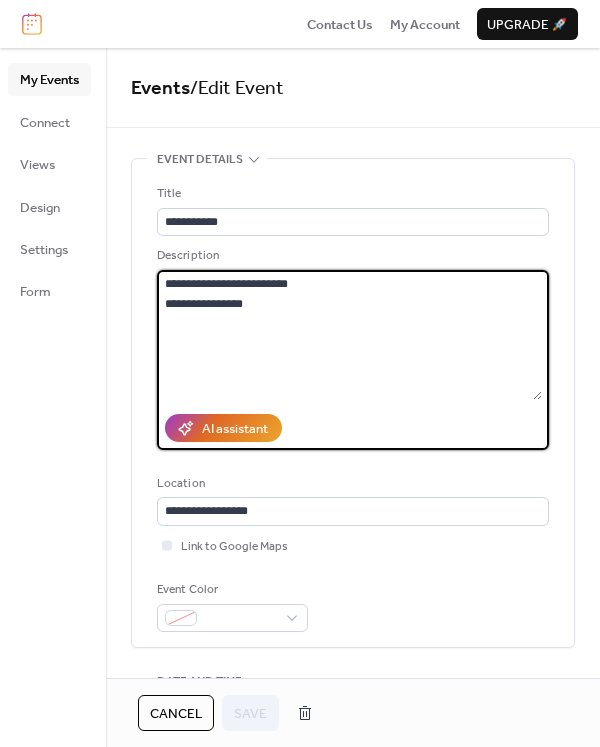 drag, startPoint x: 333, startPoint y: 312, endPoint x: 153, endPoint y: 286, distance: 181.86809 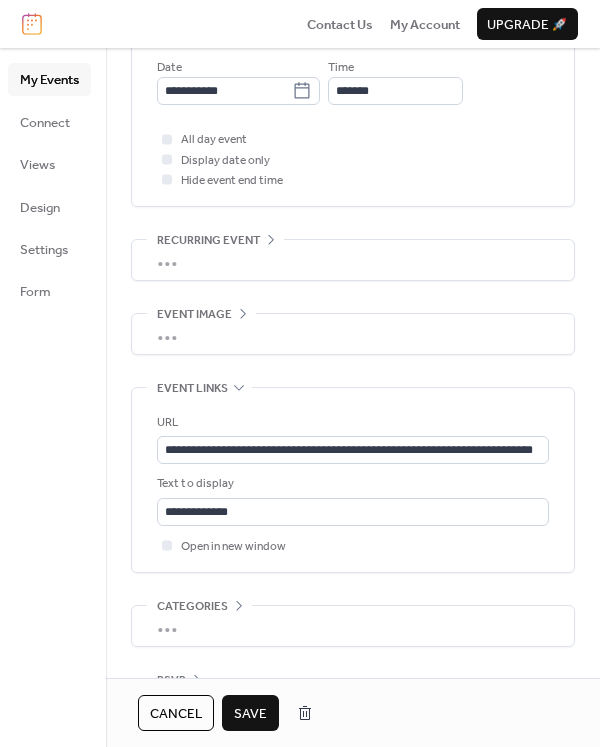 scroll, scrollTop: 800, scrollLeft: 0, axis: vertical 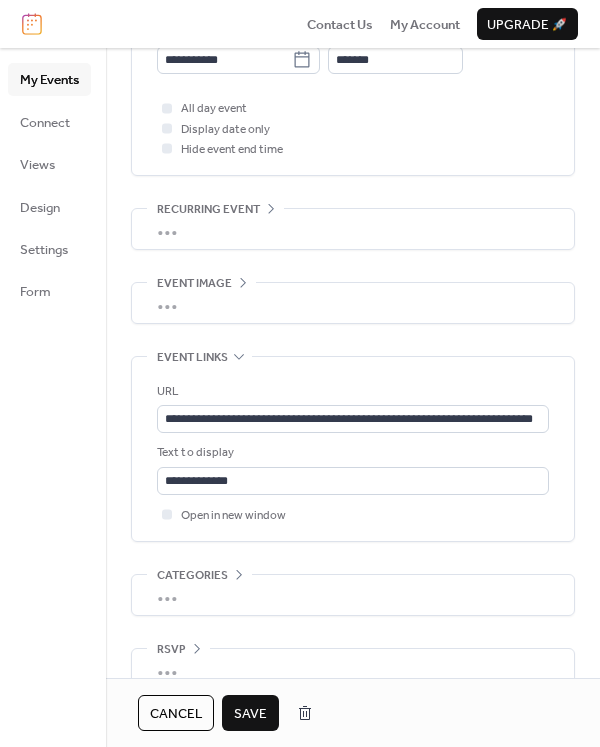 type on "**********" 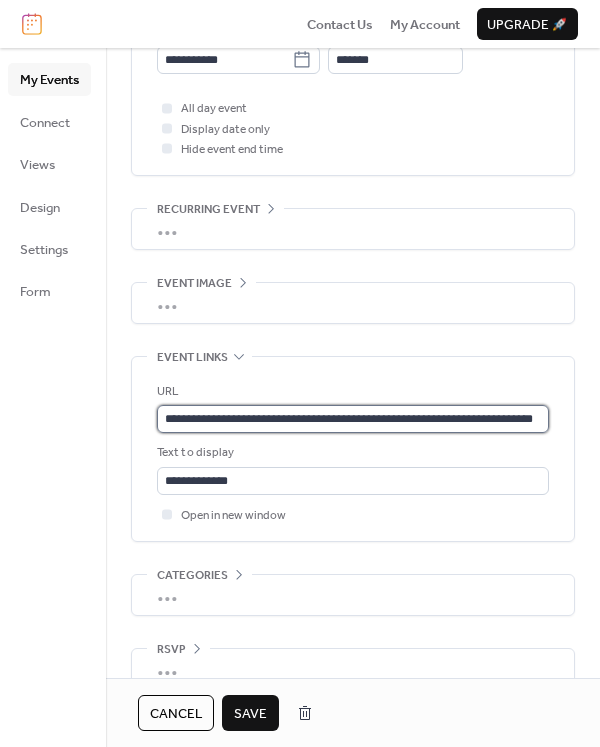 click on "**********" at bounding box center (353, 419) 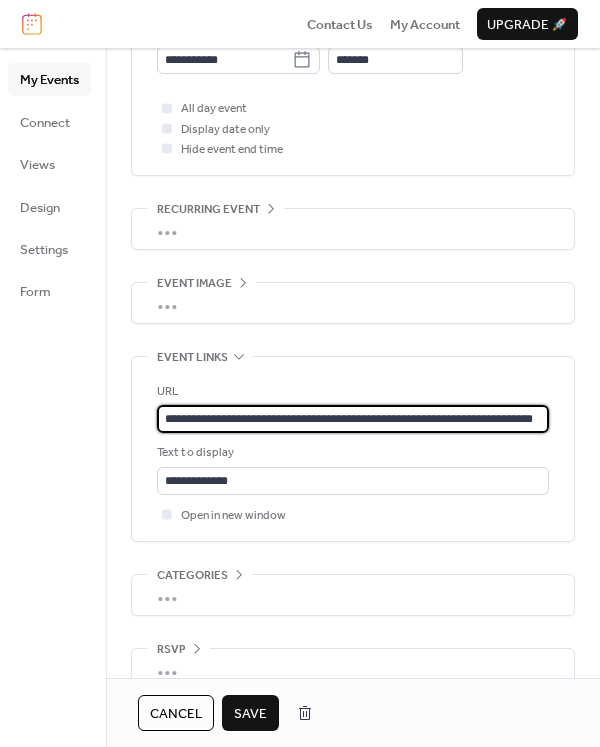 scroll, scrollTop: 0, scrollLeft: 0, axis: both 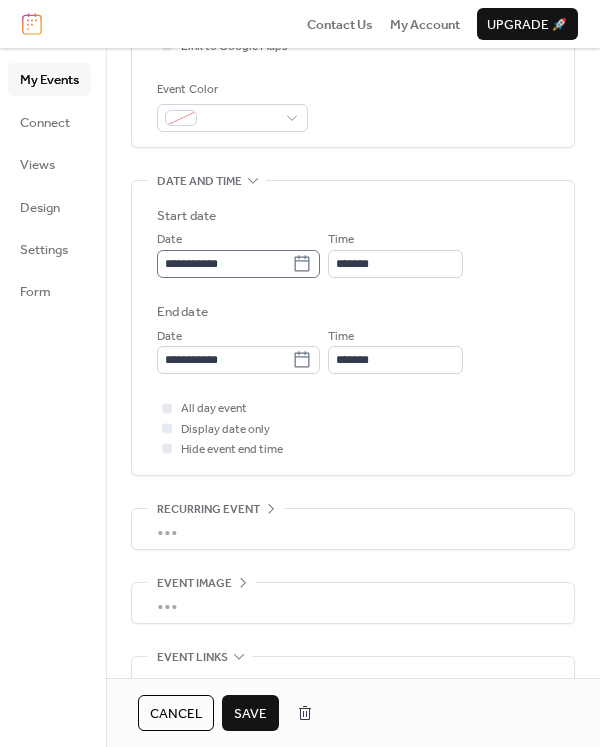 type on "**********" 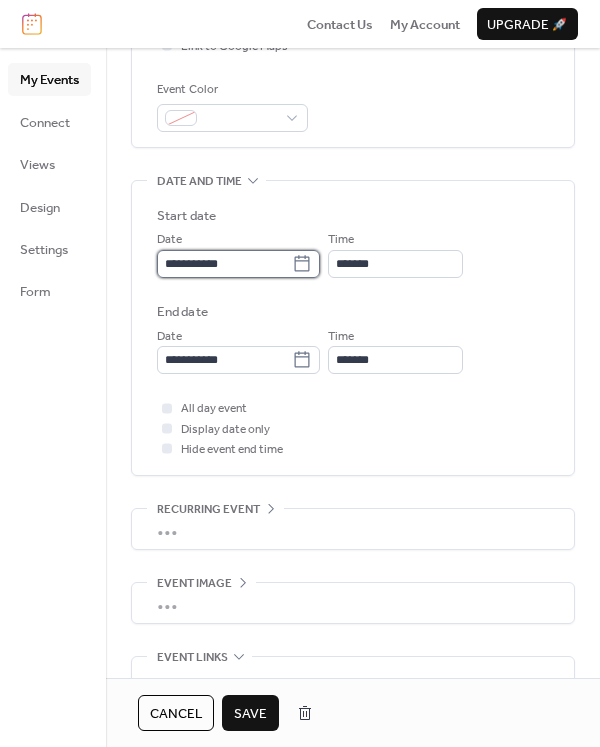 click on "**********" at bounding box center [224, 264] 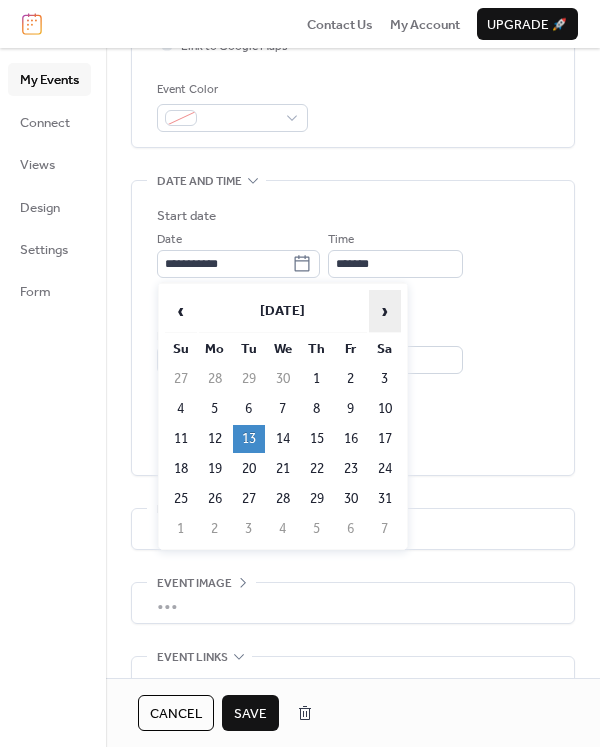 click on "›" at bounding box center [385, 311] 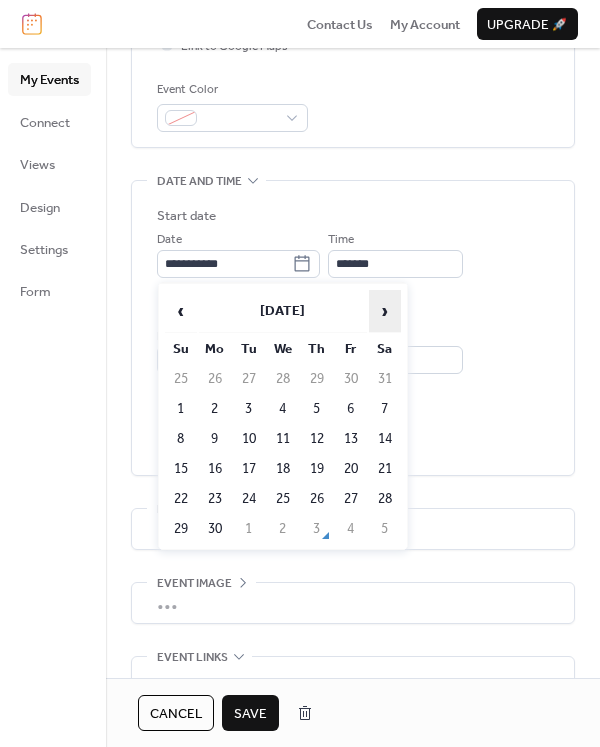 click on "›" at bounding box center (385, 311) 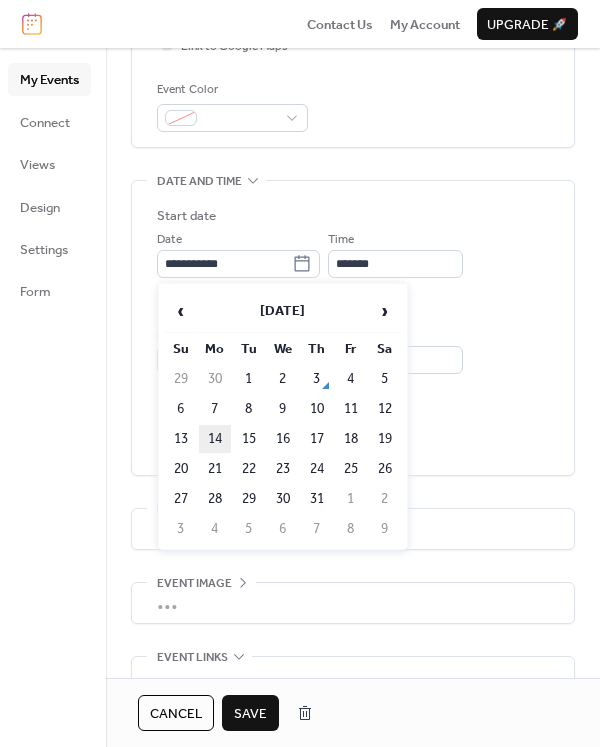 click on "14" at bounding box center [215, 439] 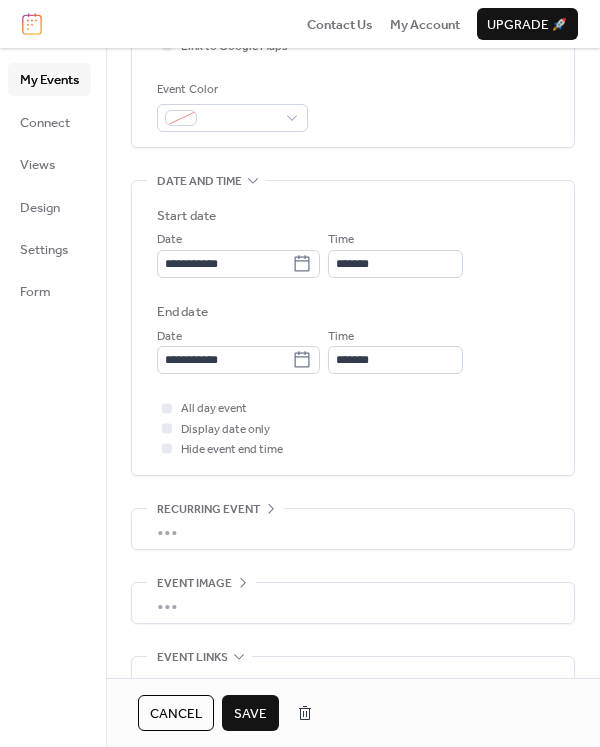 click on "Save" at bounding box center [250, 714] 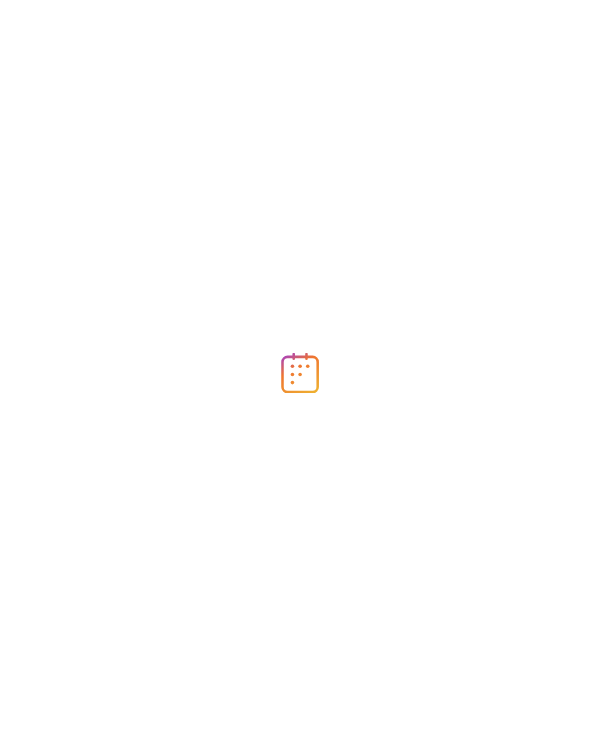 scroll, scrollTop: 0, scrollLeft: 0, axis: both 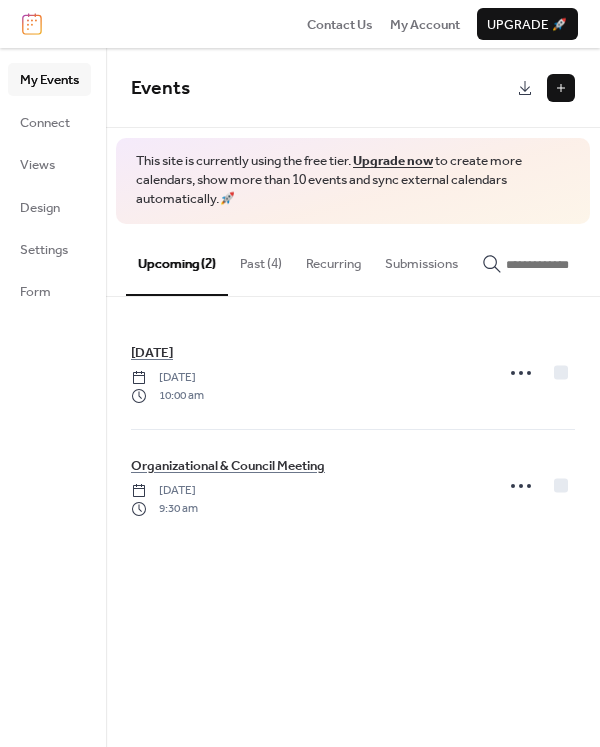 click on "Past  (4)" at bounding box center (261, 259) 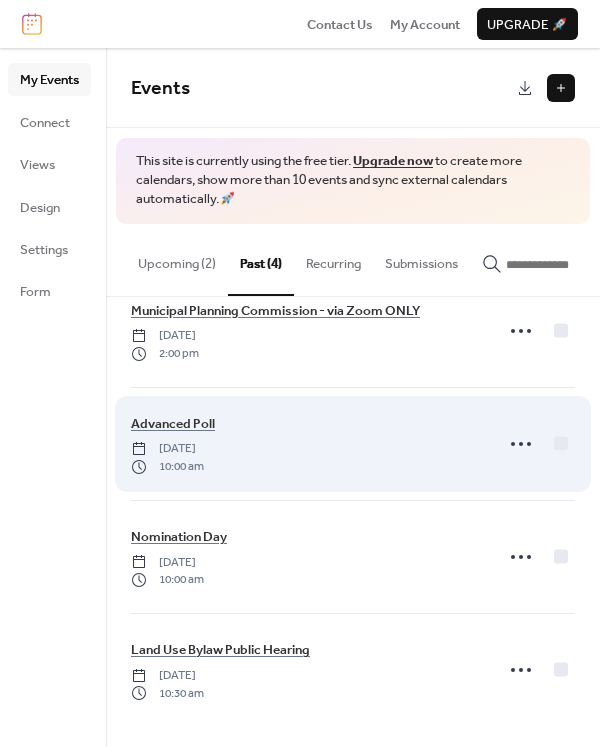 scroll, scrollTop: 0, scrollLeft: 0, axis: both 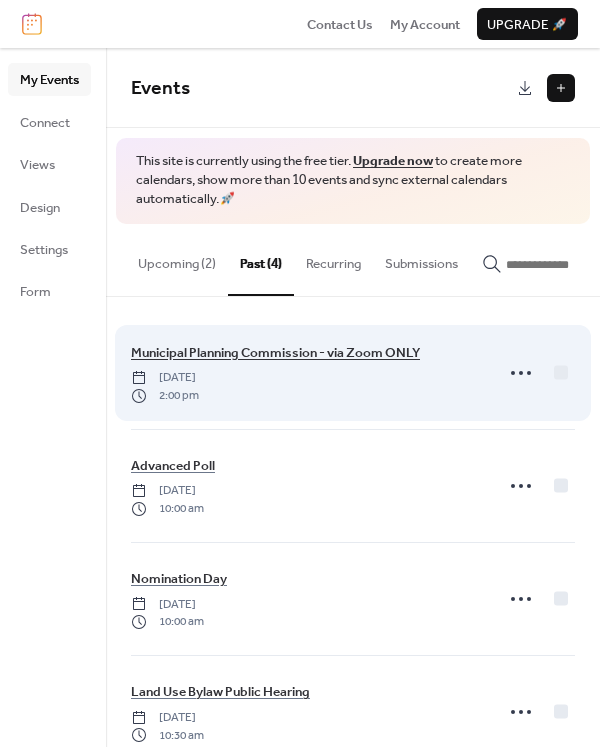click on "Municipal Planning Commission - via Zoom ONLY" at bounding box center [275, 353] 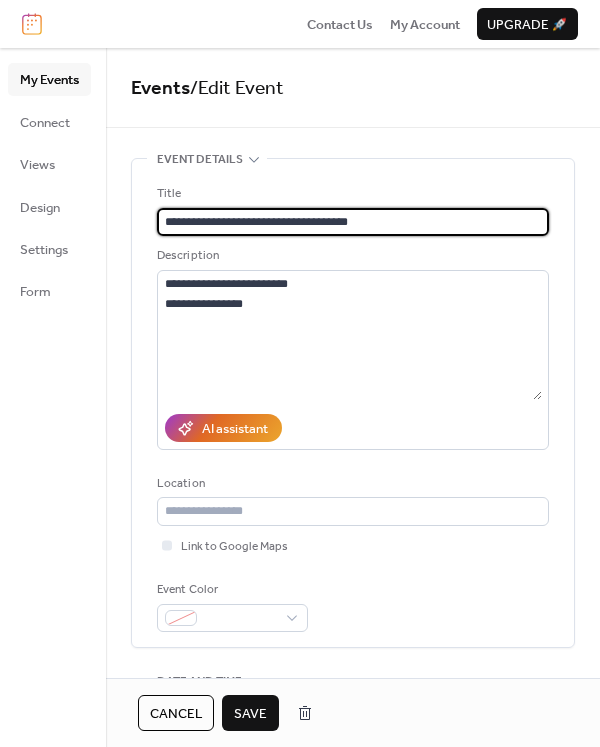 type on "**********" 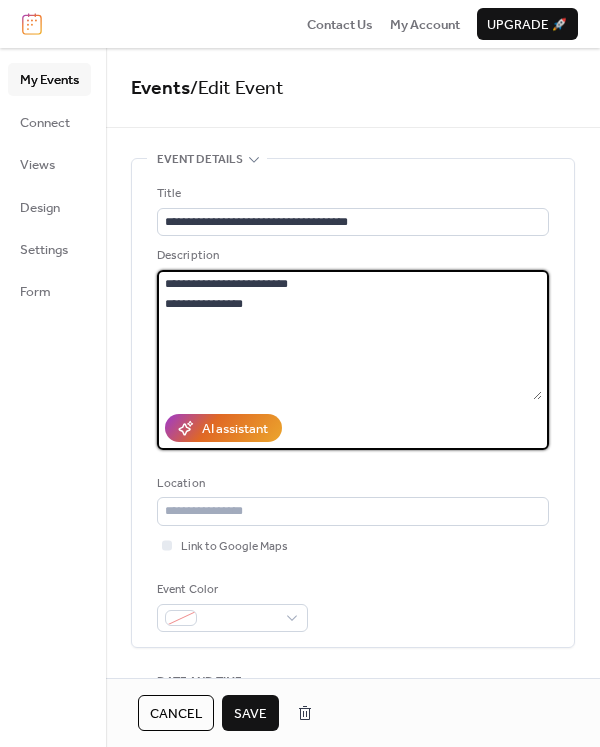 drag, startPoint x: 263, startPoint y: 306, endPoint x: 159, endPoint y: 287, distance: 105.72133 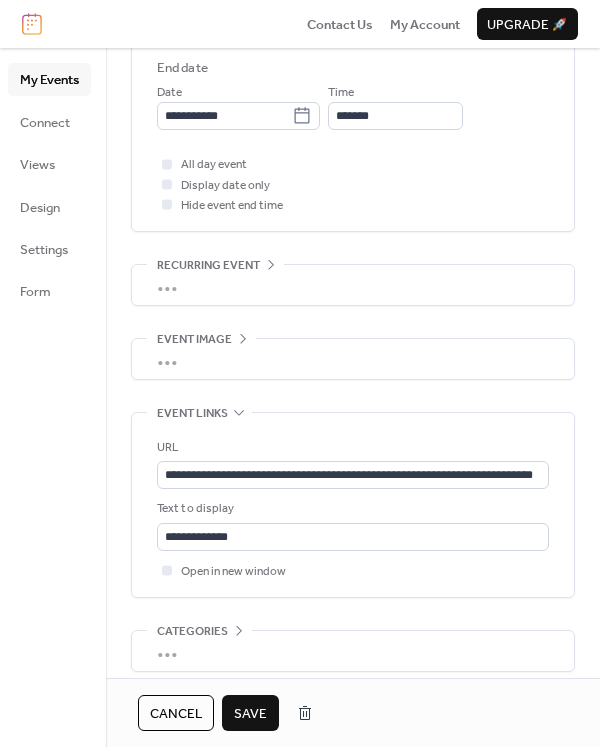 scroll, scrollTop: 800, scrollLeft: 0, axis: vertical 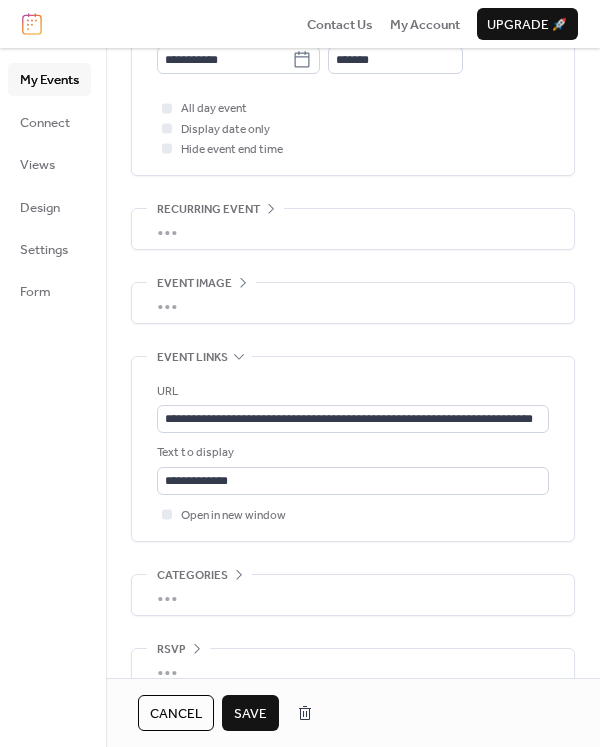 type on "**********" 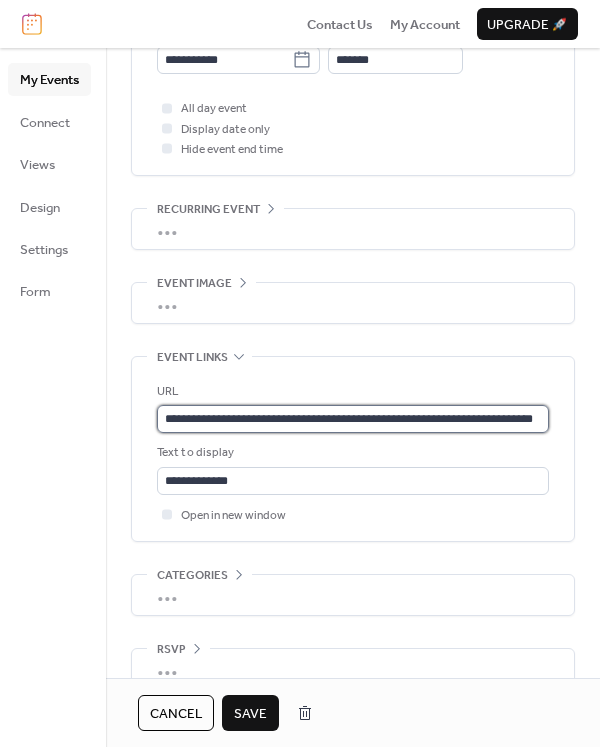 click on "**********" at bounding box center (353, 419) 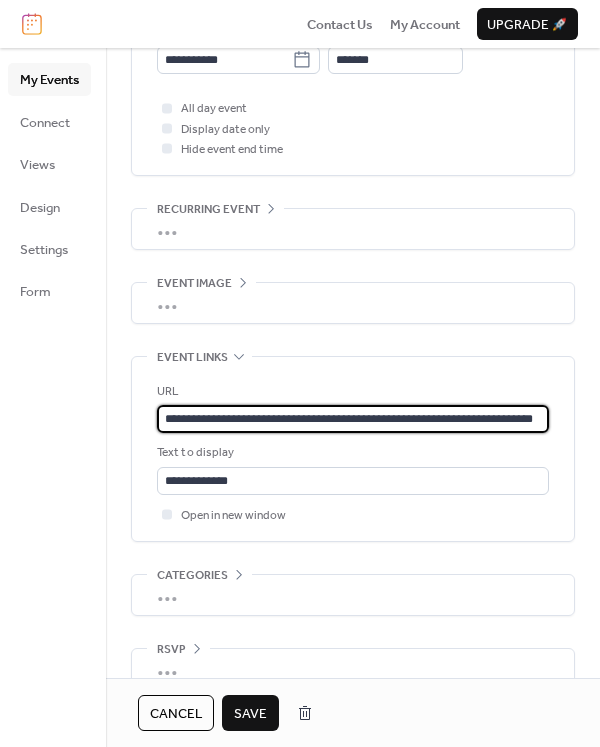 scroll, scrollTop: 0, scrollLeft: 0, axis: both 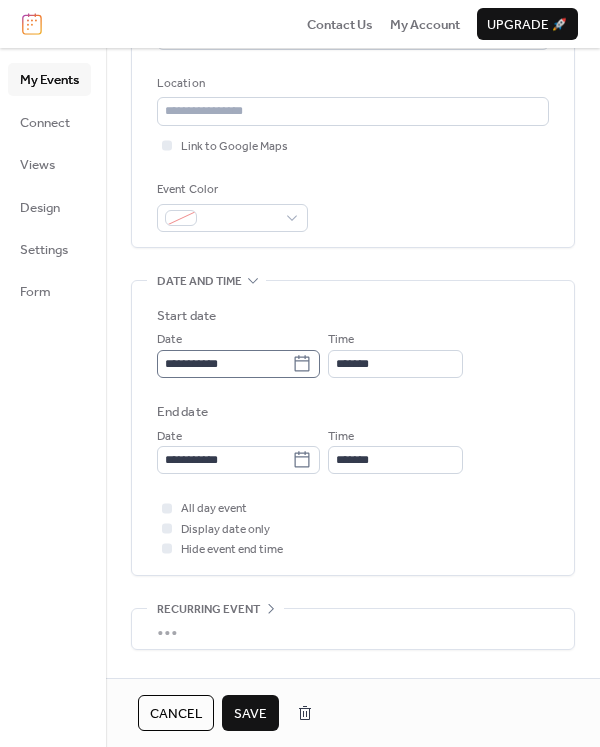 type on "**********" 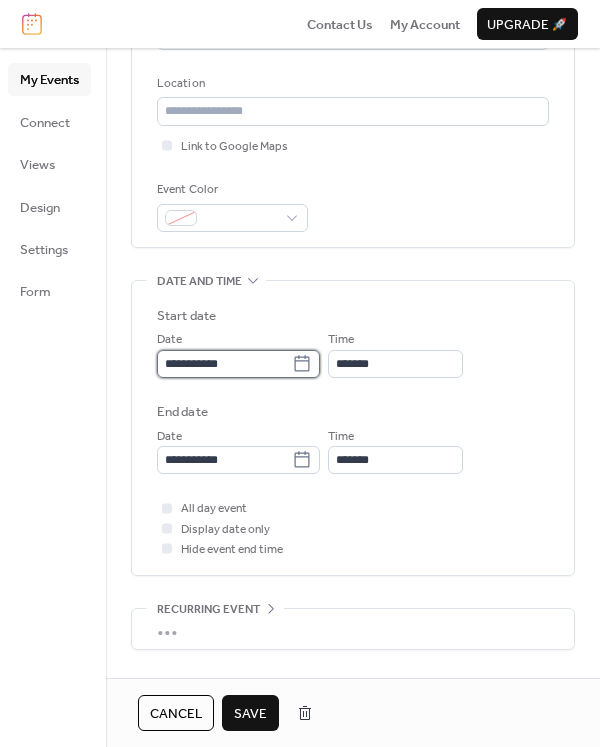 click on "**********" at bounding box center [224, 364] 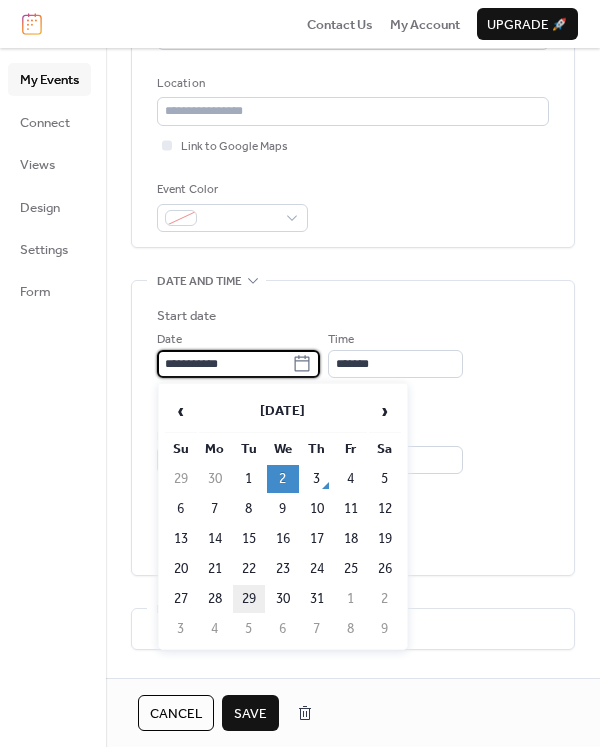 click on "29" at bounding box center [249, 599] 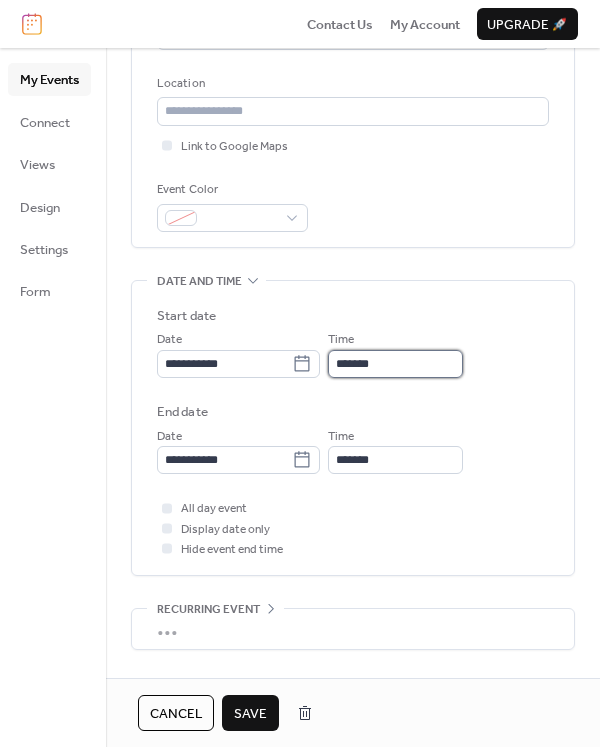click on "*******" at bounding box center (395, 364) 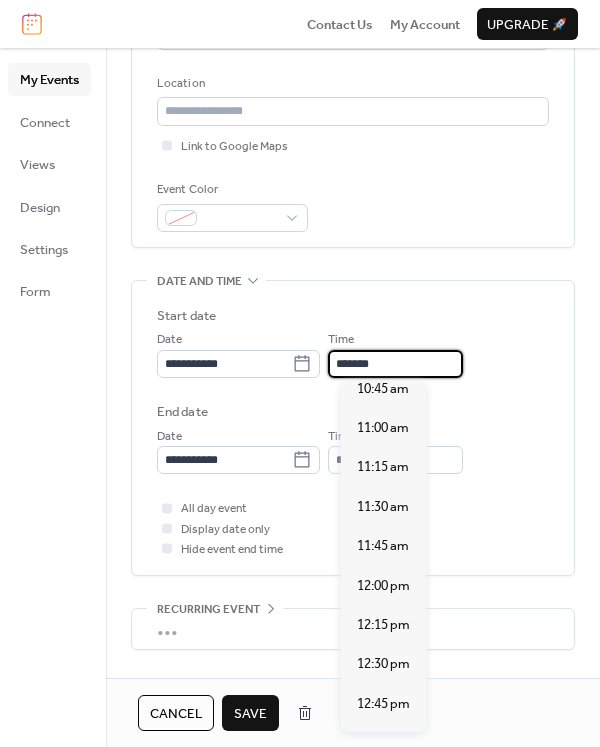 scroll, scrollTop: 1407, scrollLeft: 0, axis: vertical 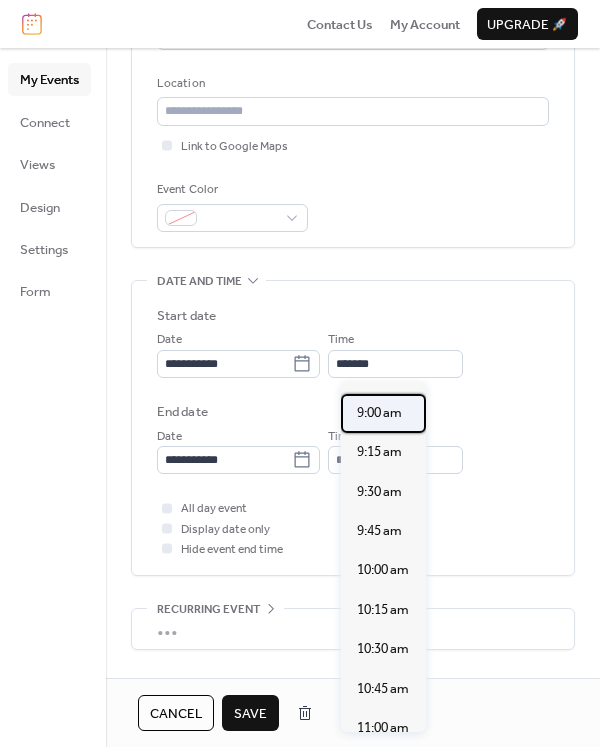 click on "9:00 am" at bounding box center [379, 413] 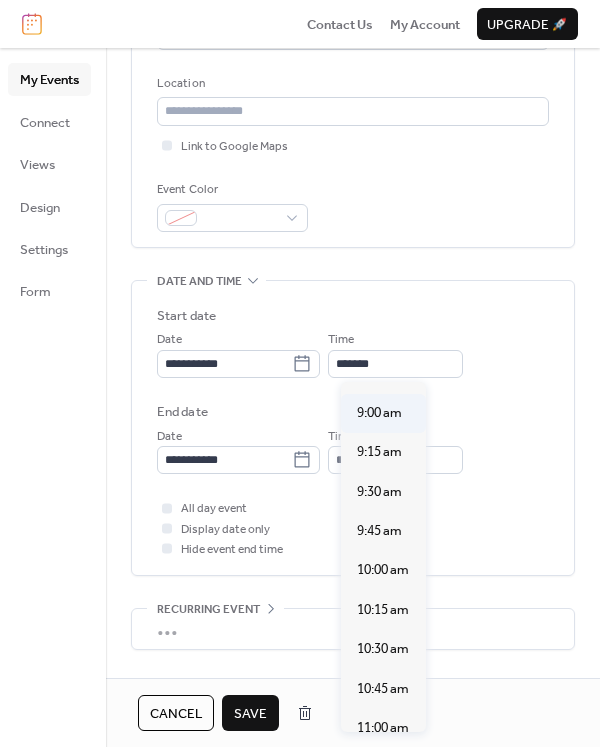 type on "*******" 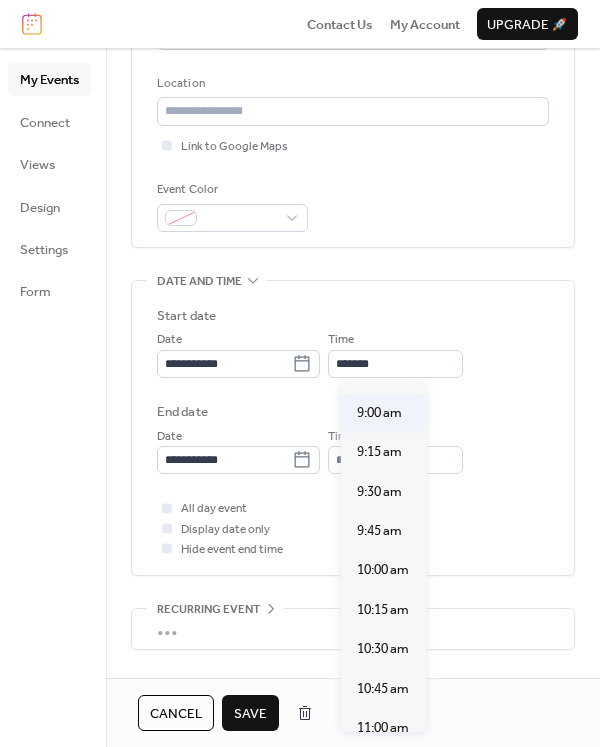 type on "********" 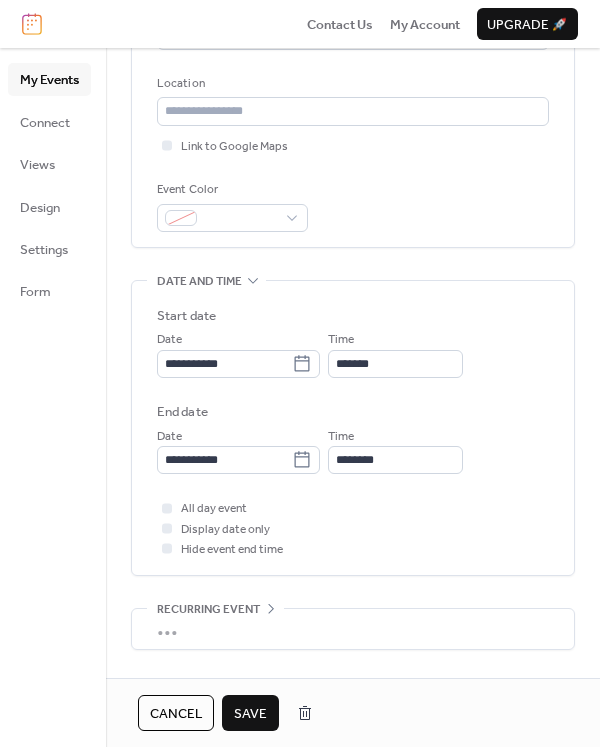 click on "Save" at bounding box center (250, 714) 